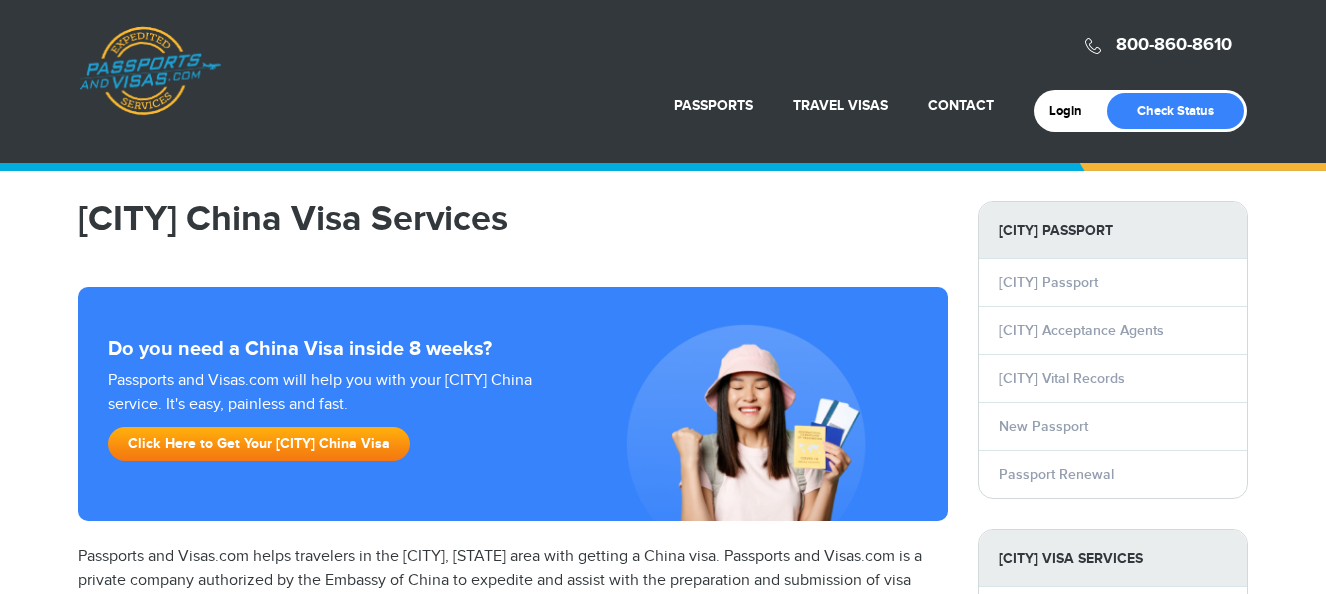 scroll, scrollTop: 0, scrollLeft: 0, axis: both 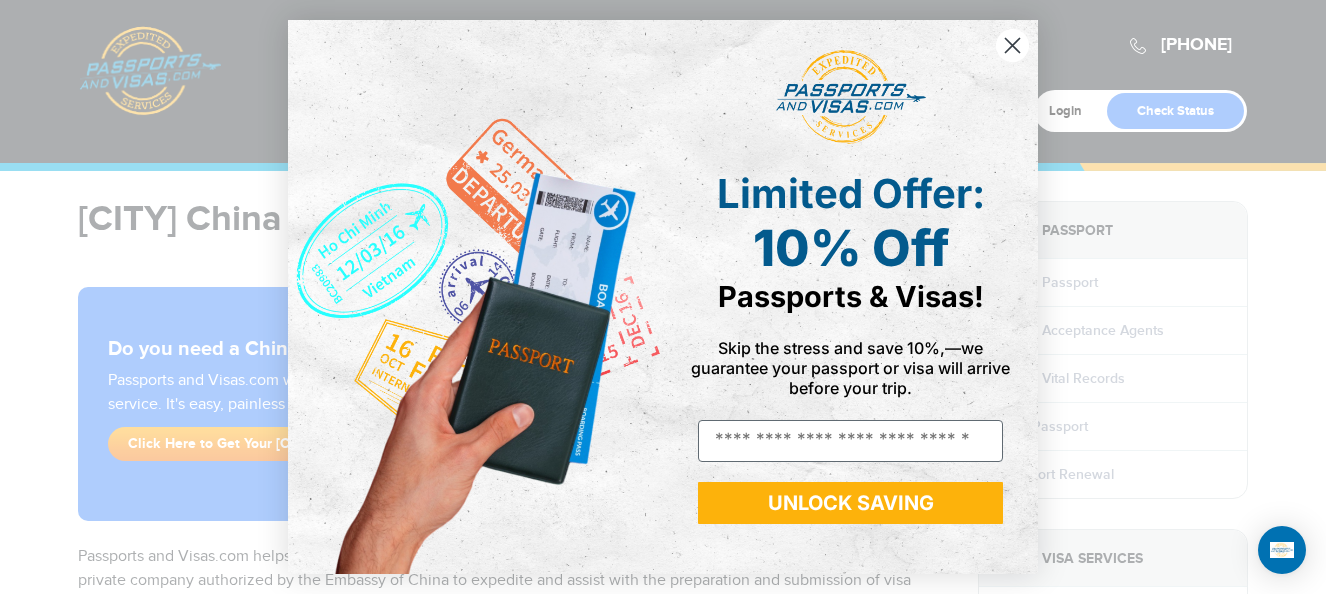 click 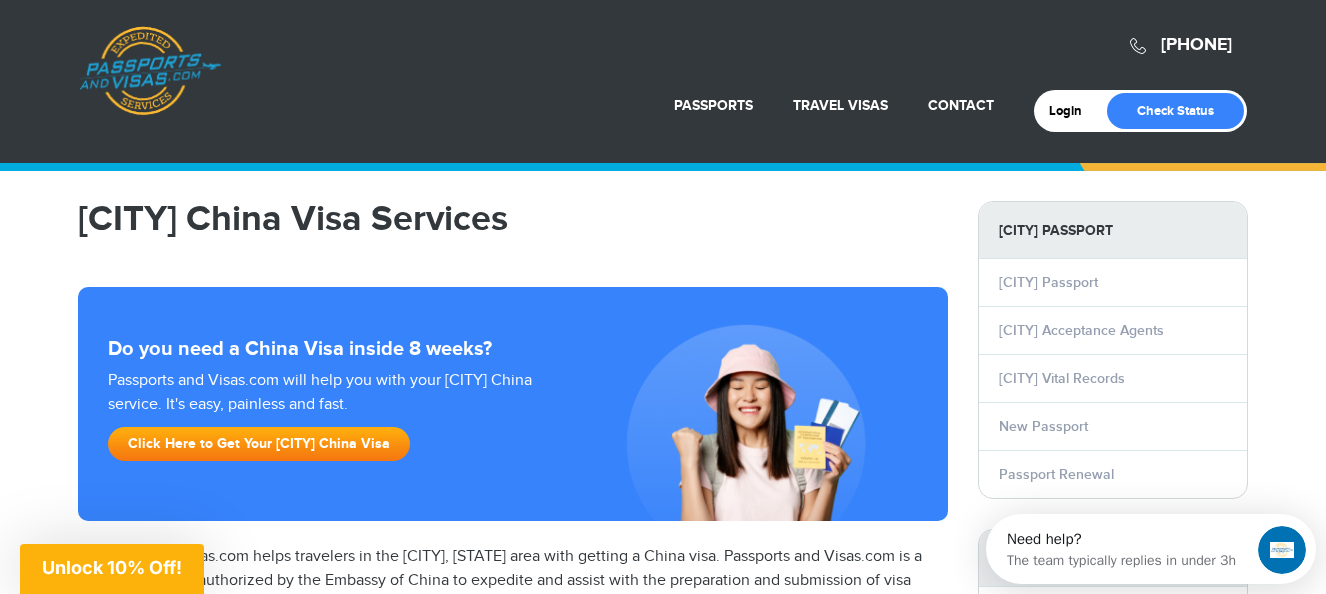 scroll, scrollTop: 0, scrollLeft: 0, axis: both 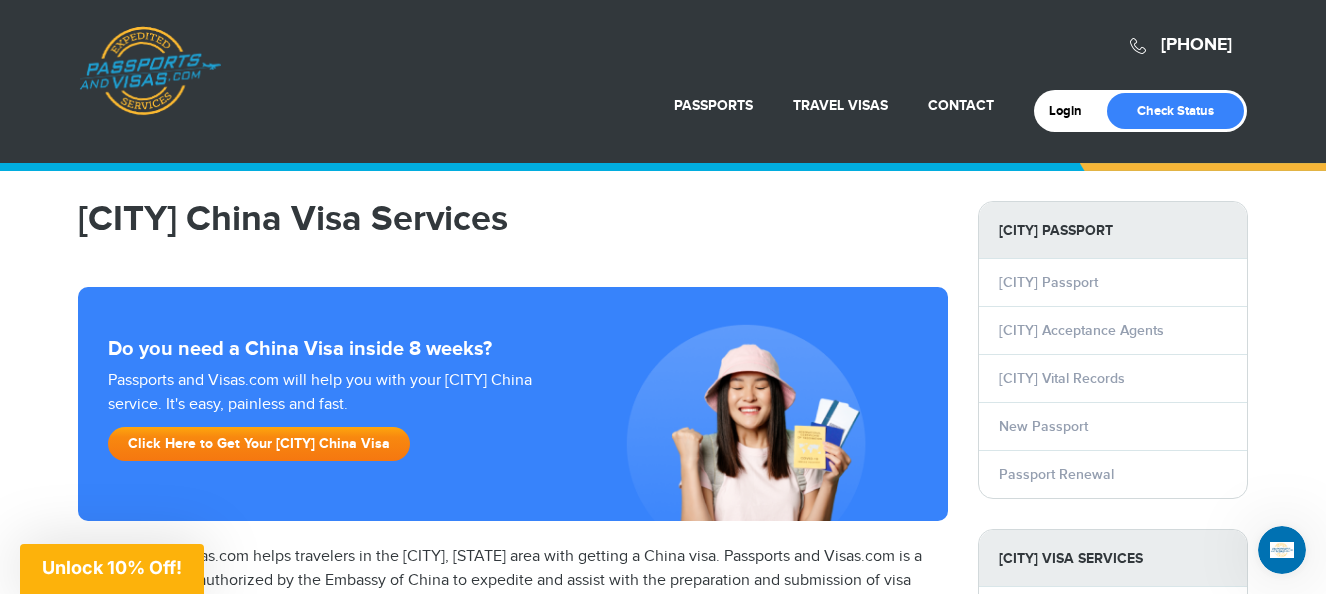click on "Click Here to Get Your Charlotte China Visa" at bounding box center (259, 444) 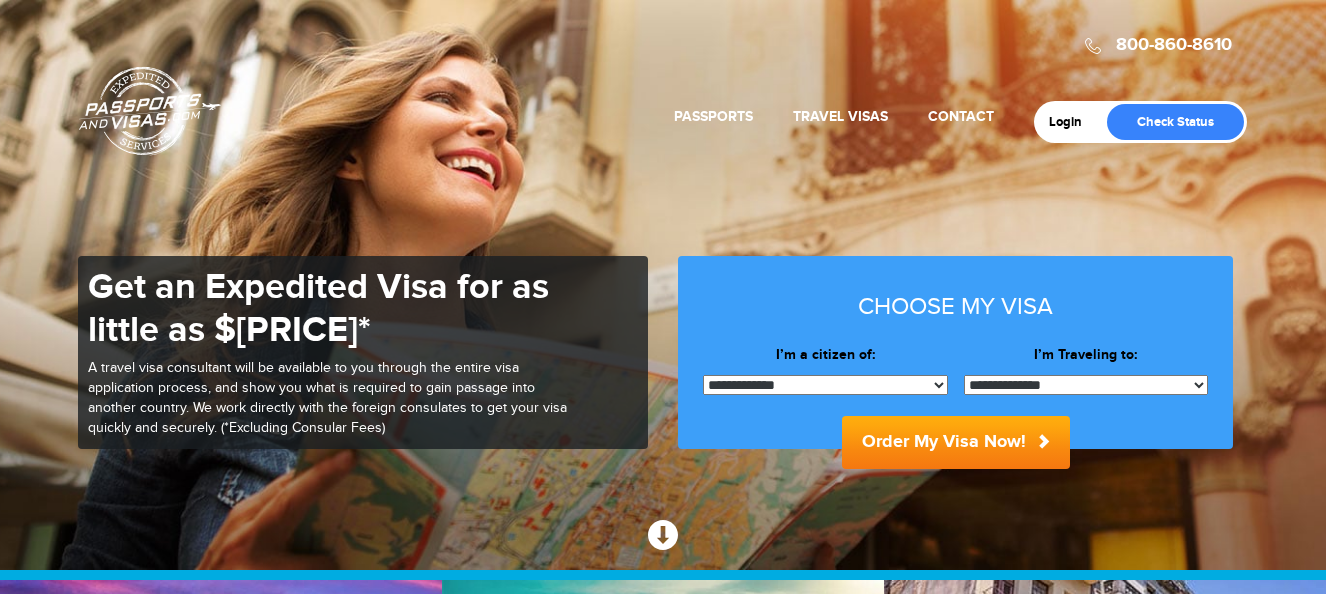scroll, scrollTop: 0, scrollLeft: 0, axis: both 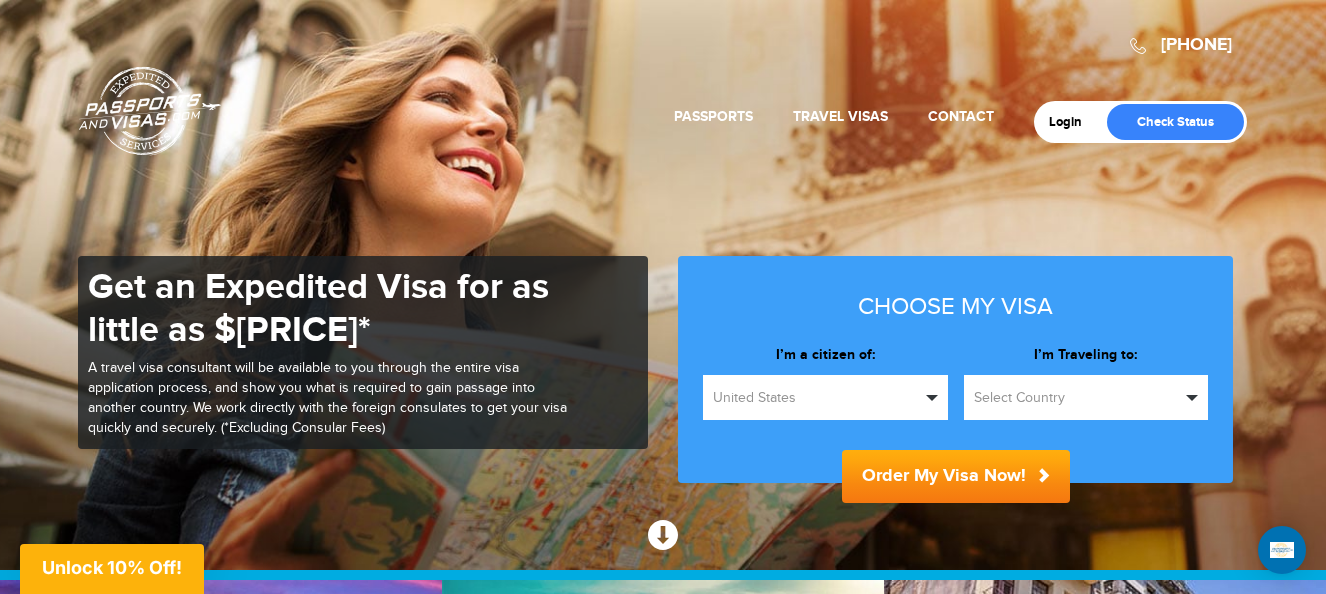 click at bounding box center [1192, 398] 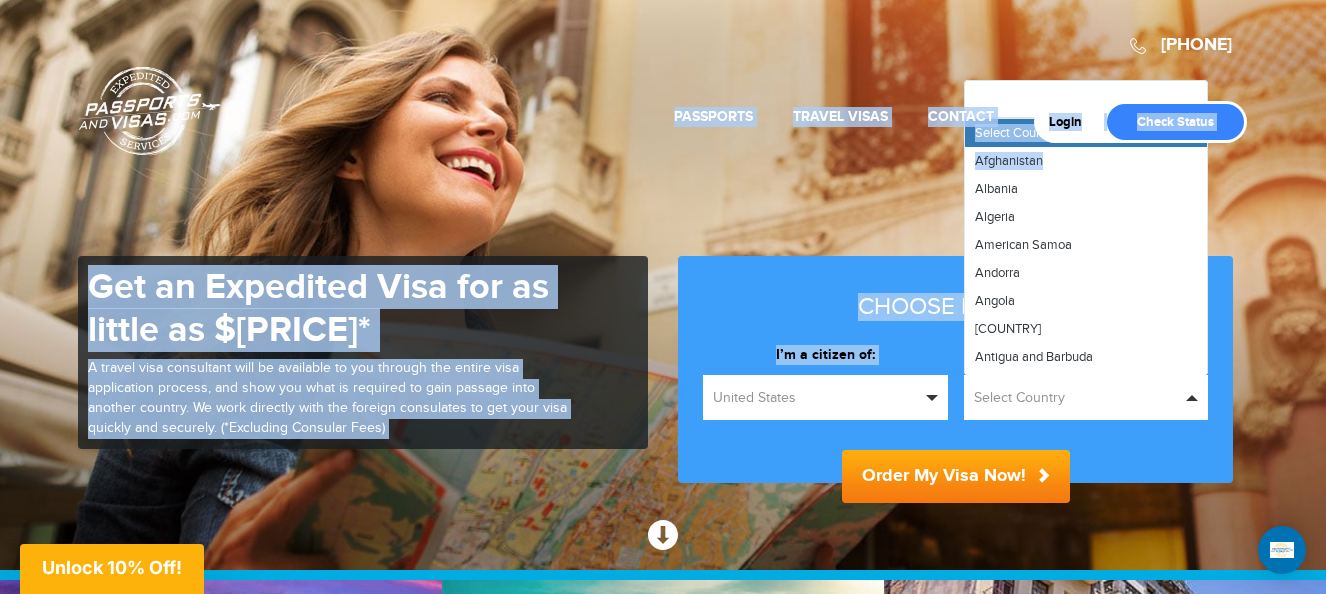 drag, startPoint x: 1201, startPoint y: 150, endPoint x: 1196, endPoint y: 174, distance: 24.5153 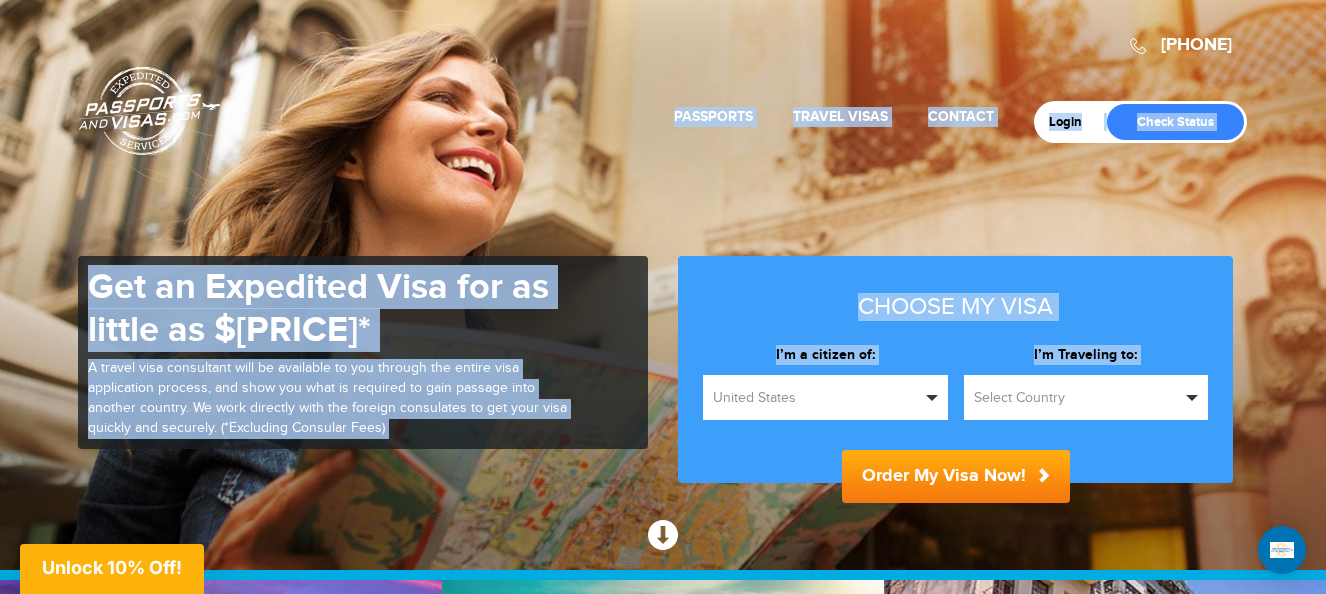 click at bounding box center (1192, 398) 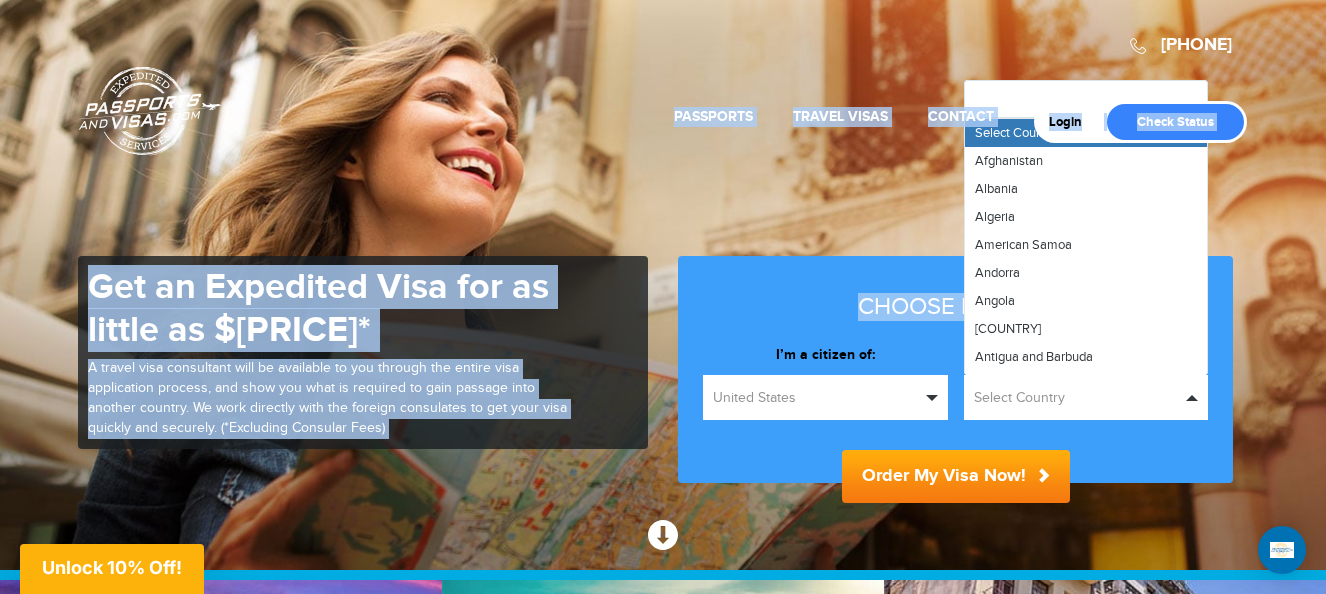 drag, startPoint x: 1202, startPoint y: 149, endPoint x: 1211, endPoint y: 200, distance: 51.78803 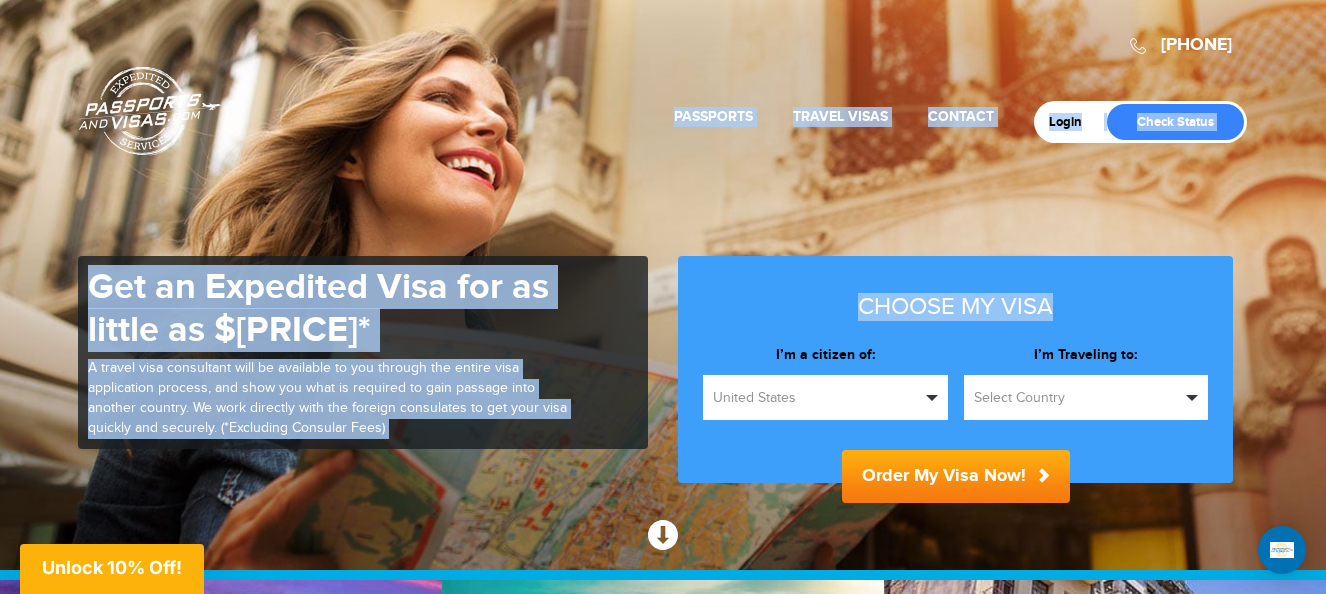 click at bounding box center [1192, 398] 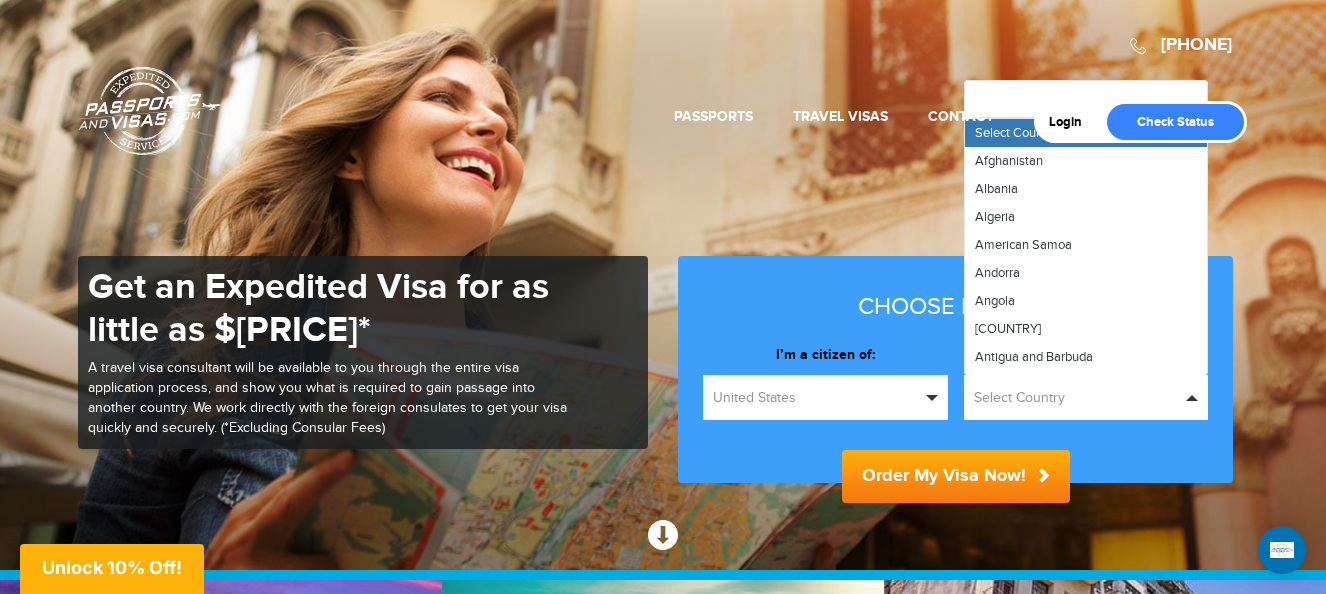 click on "Select Country" at bounding box center [1086, 397] 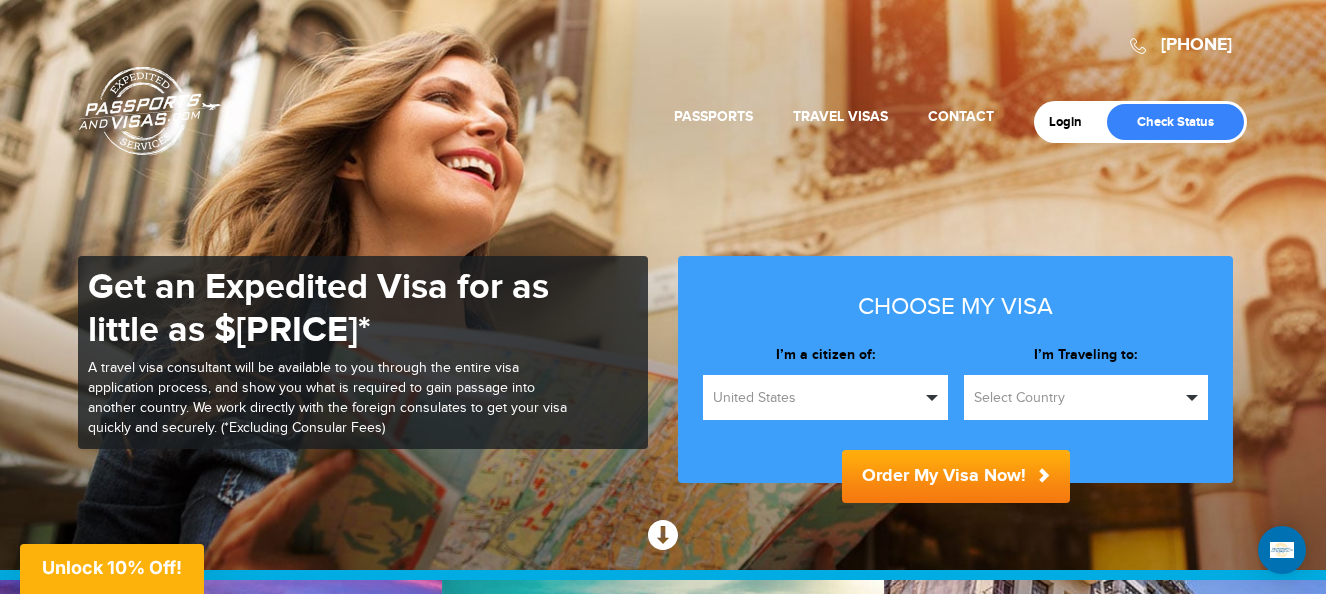 click on "Select Country" at bounding box center (1086, 397) 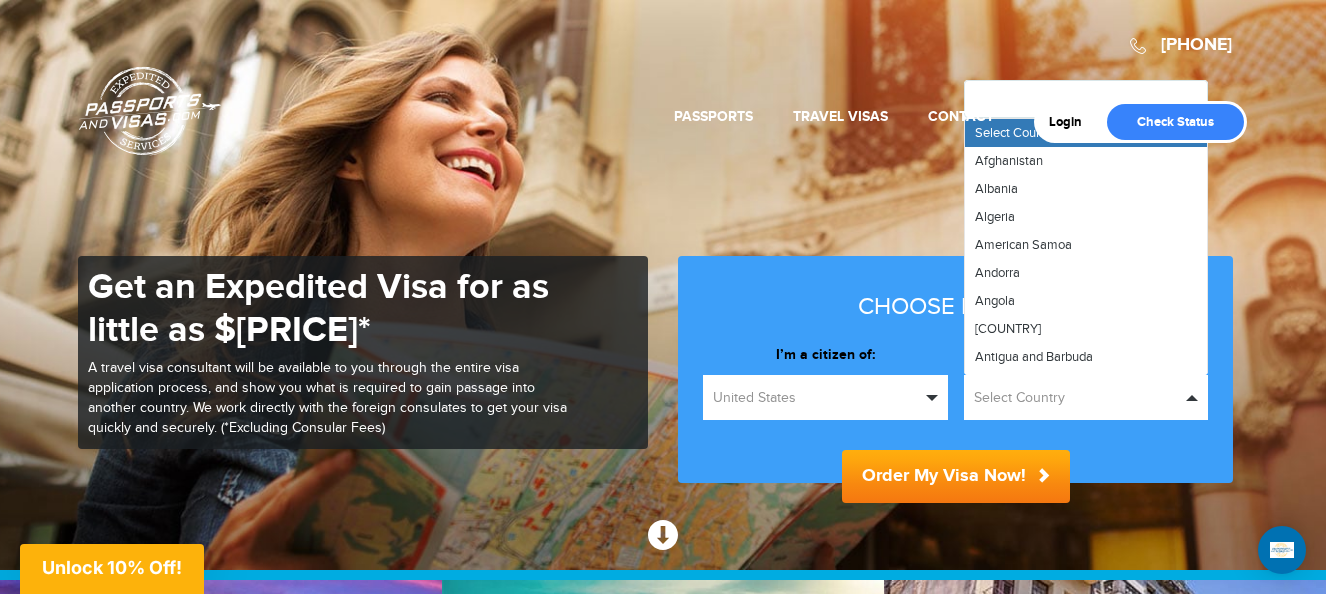 click on "Select Country" at bounding box center [1086, 397] 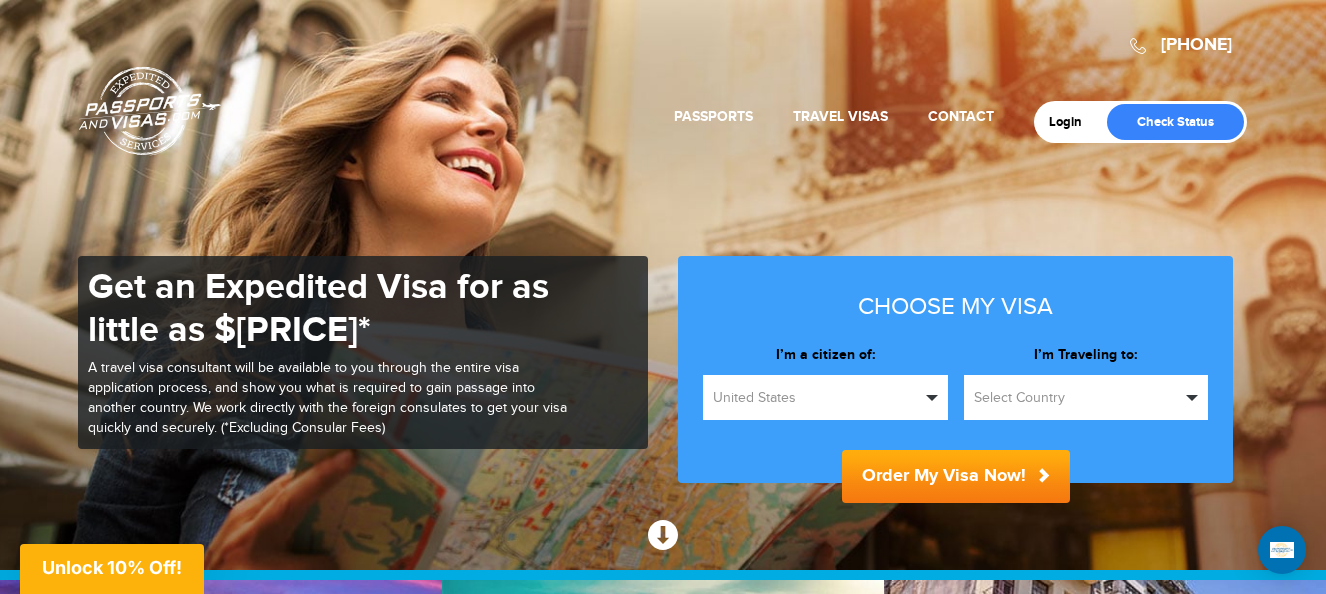 click on "Select Country" at bounding box center [1086, 397] 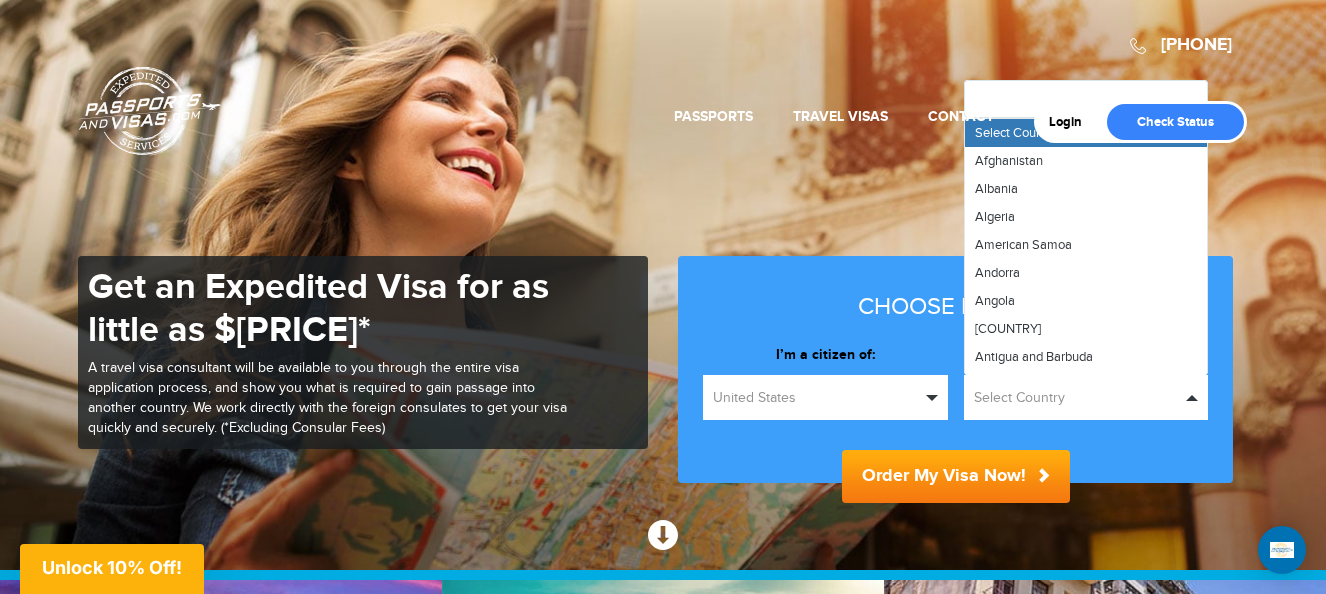 click on "Select Country" at bounding box center [1077, 398] 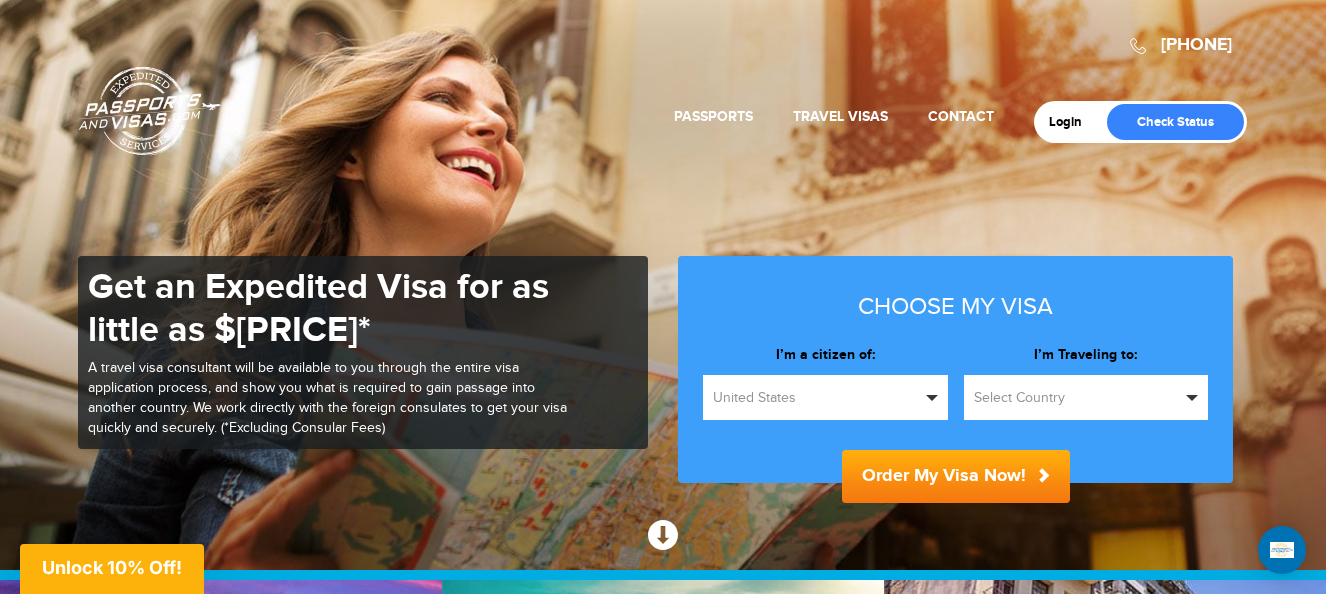 click on "Select Country" at bounding box center [1077, 398] 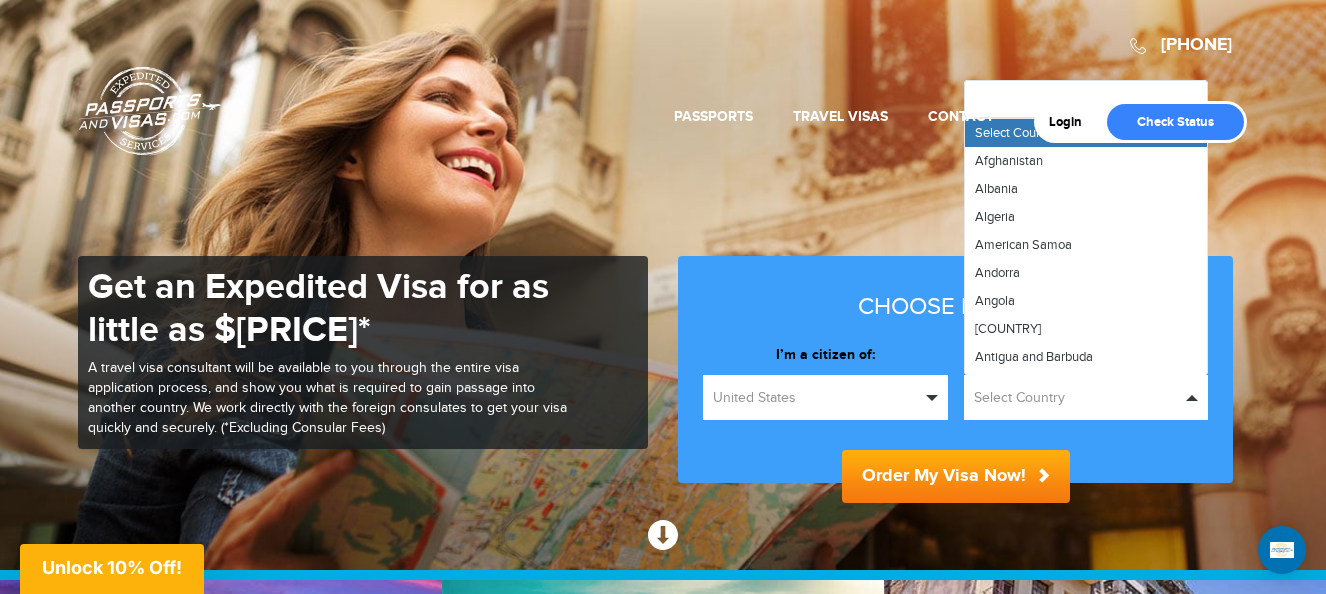 click at bounding box center [932, 398] 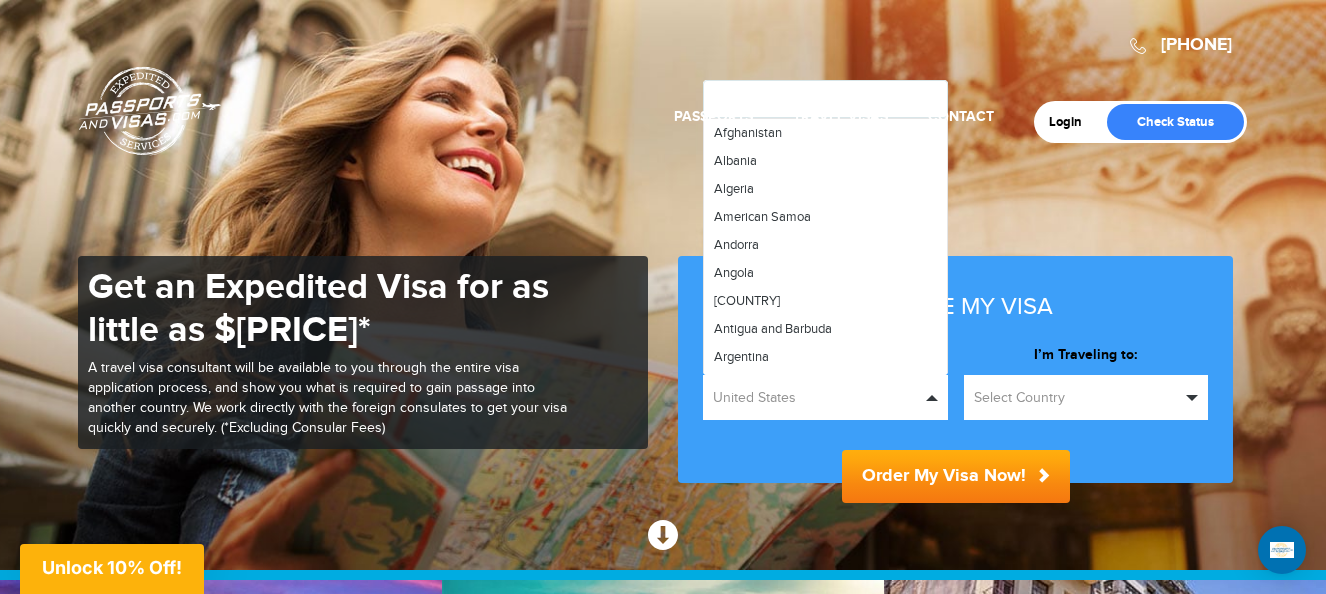 click on "United States" at bounding box center (816, 398) 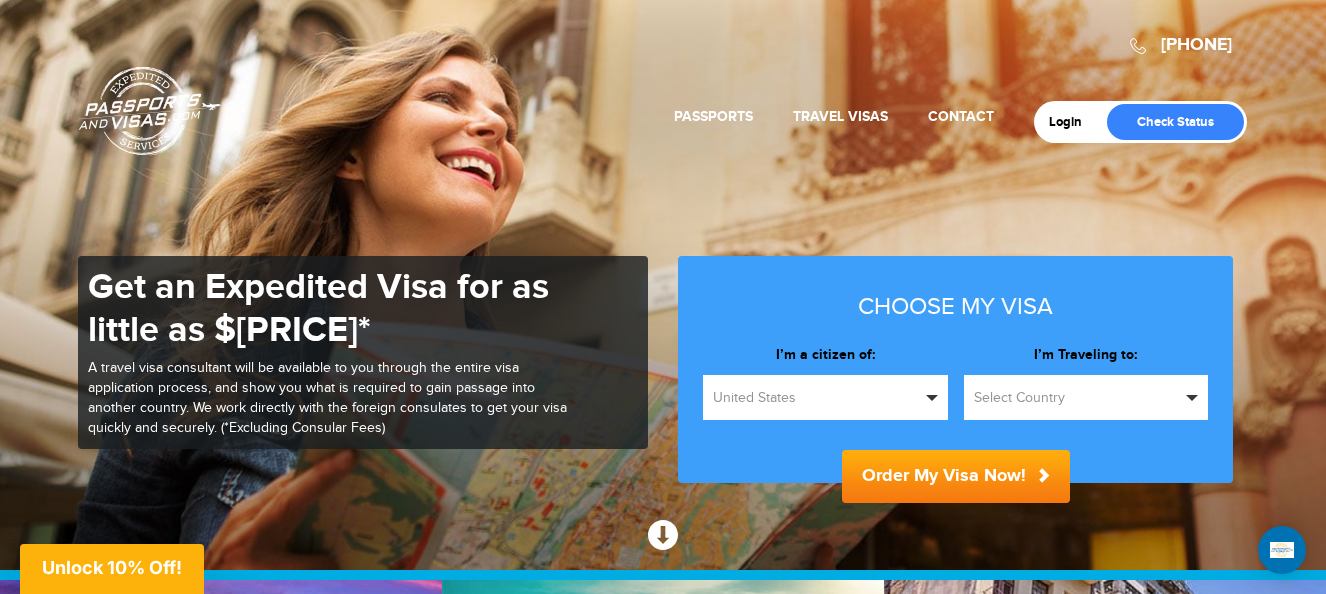 click on "Select Country" at bounding box center [1077, 398] 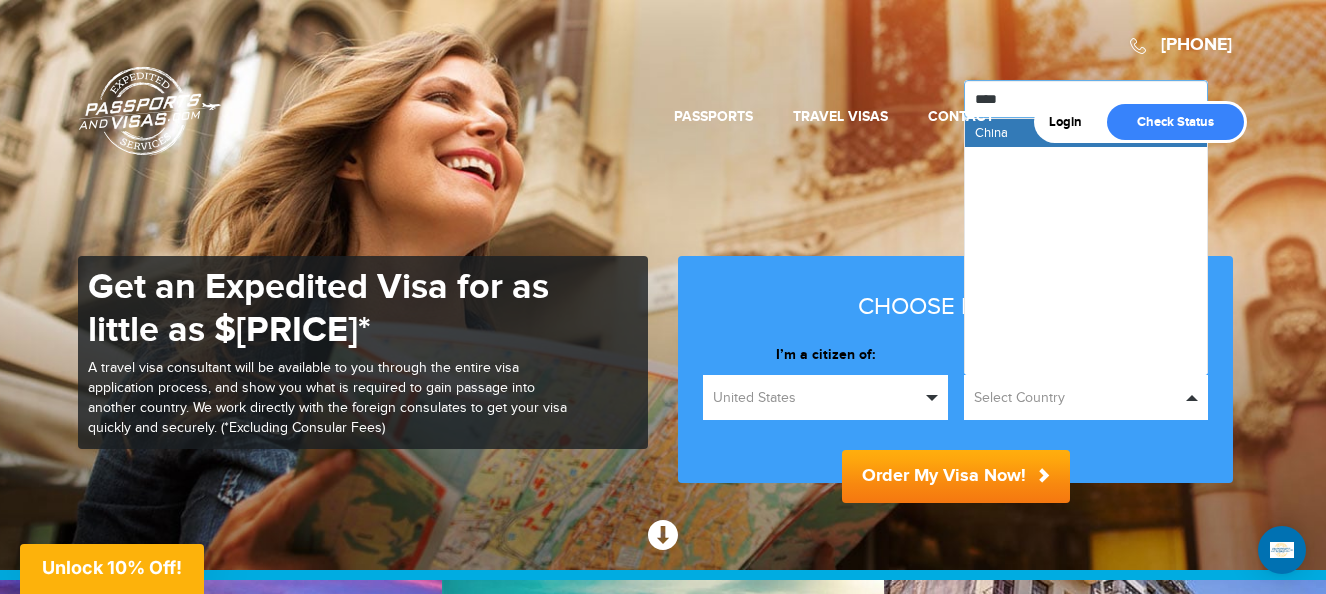 type on "*****" 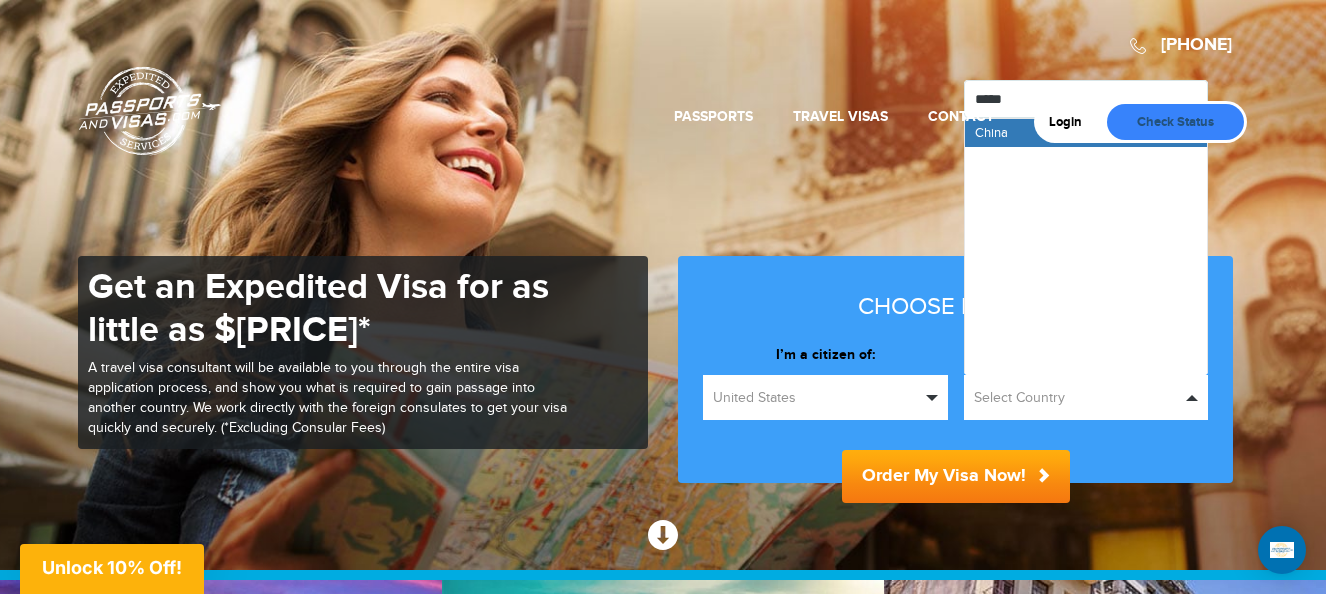 click on "Check Status" at bounding box center [1175, 122] 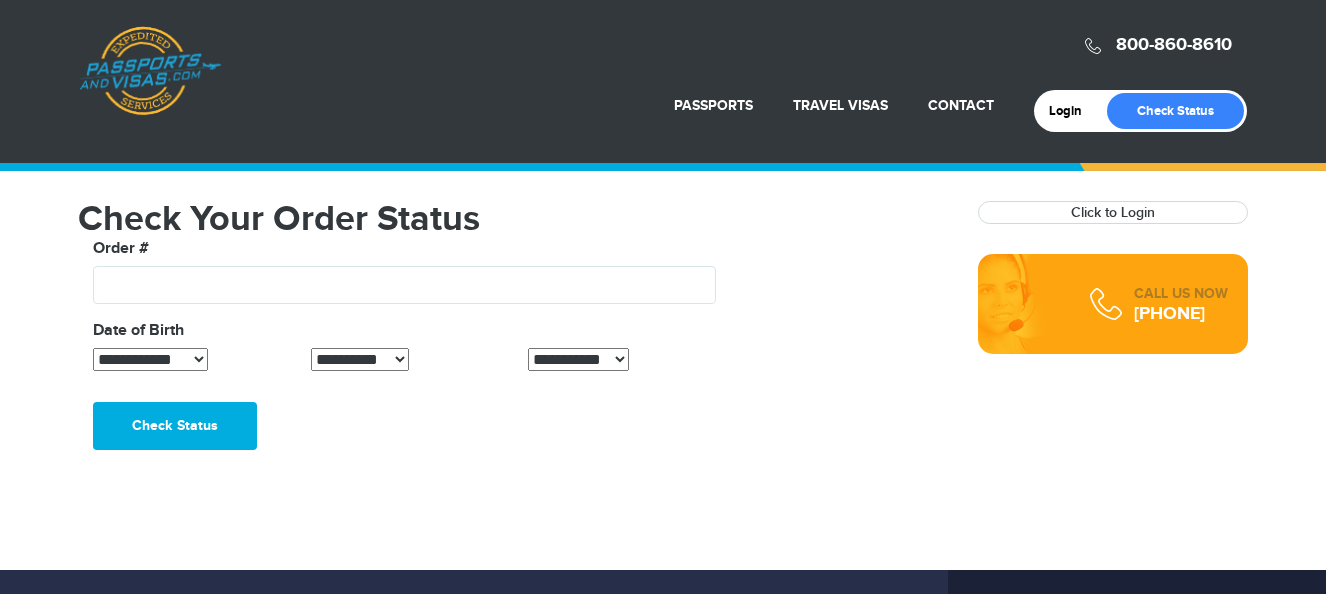 scroll, scrollTop: 0, scrollLeft: 0, axis: both 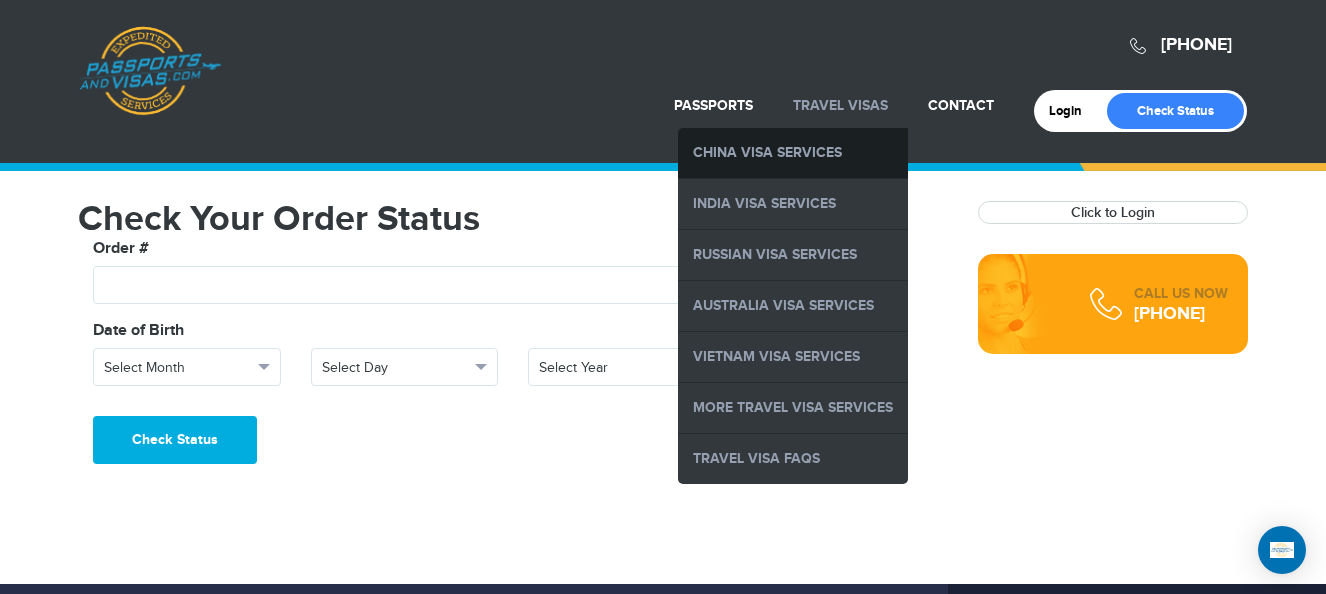 click on "China Visa Services" at bounding box center (793, 153) 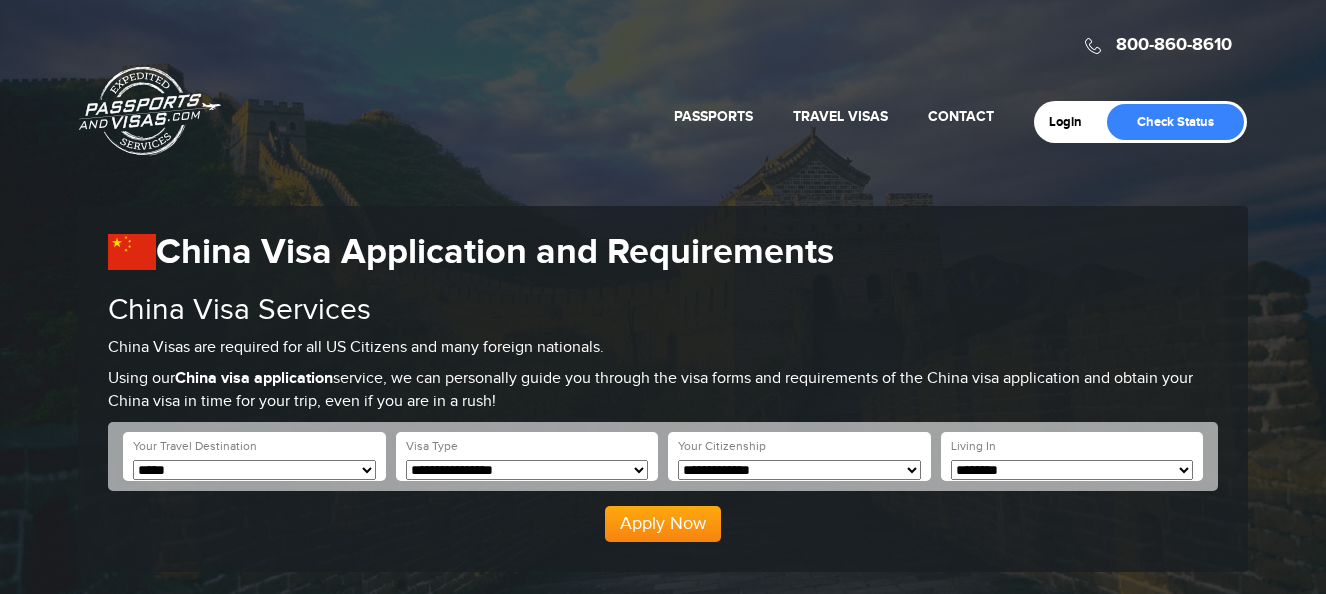 scroll, scrollTop: 0, scrollLeft: 0, axis: both 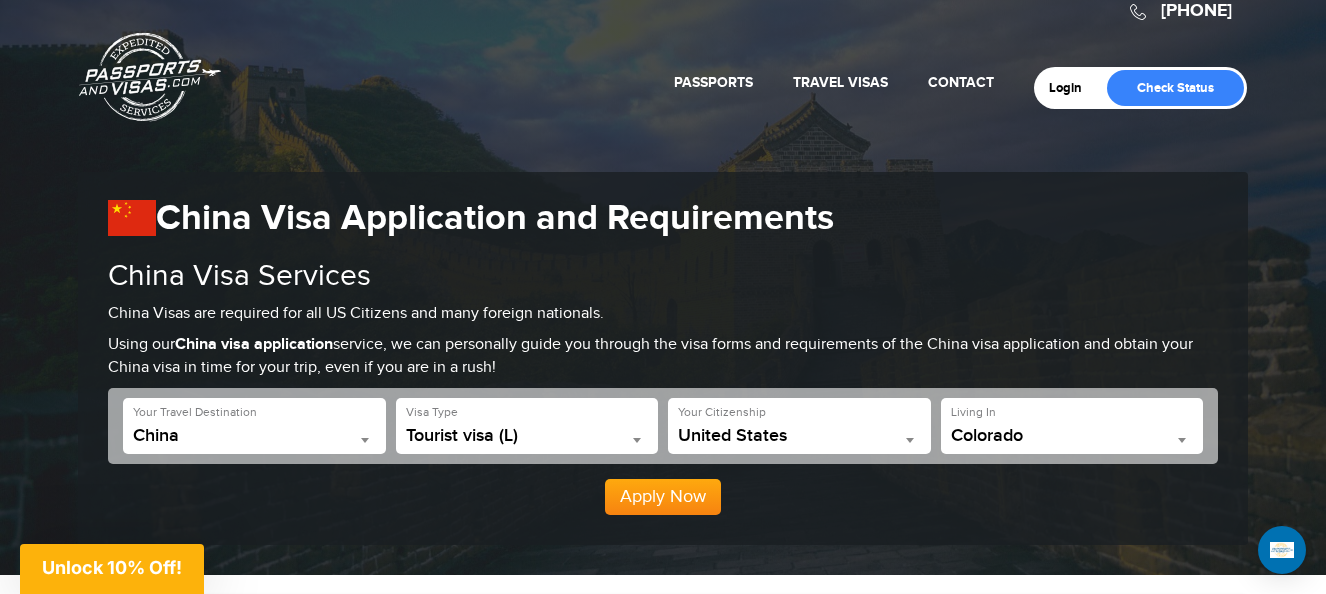 click at bounding box center (1182, 440) 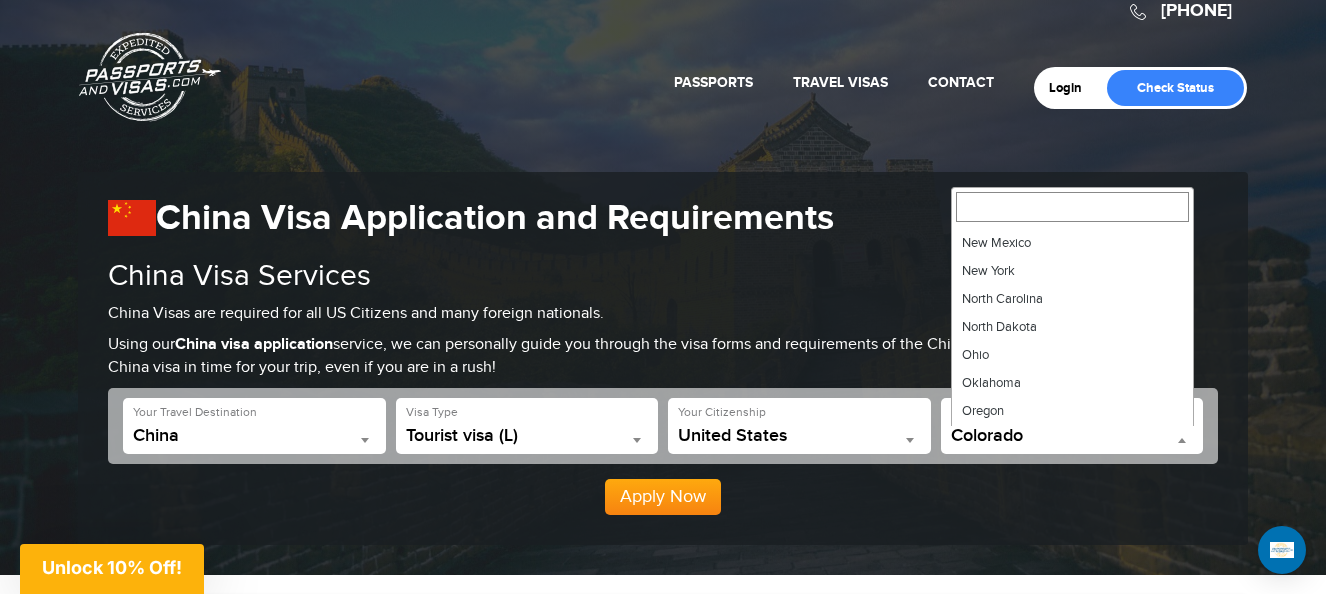 scroll, scrollTop: 949, scrollLeft: 0, axis: vertical 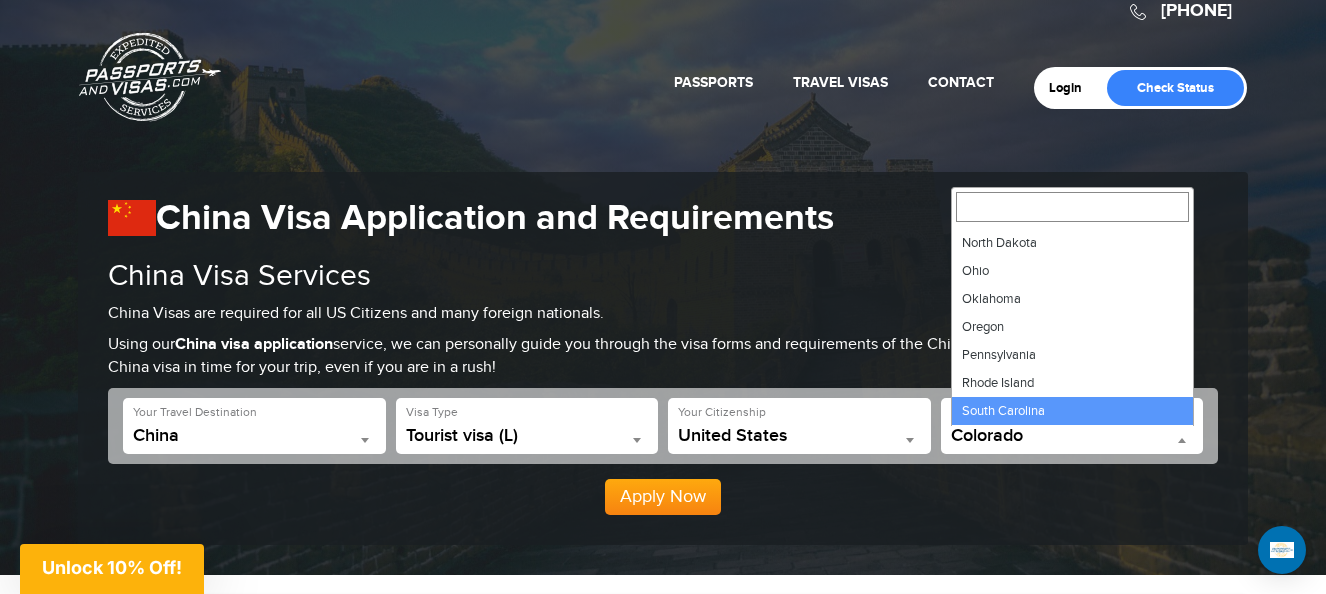 select on "**" 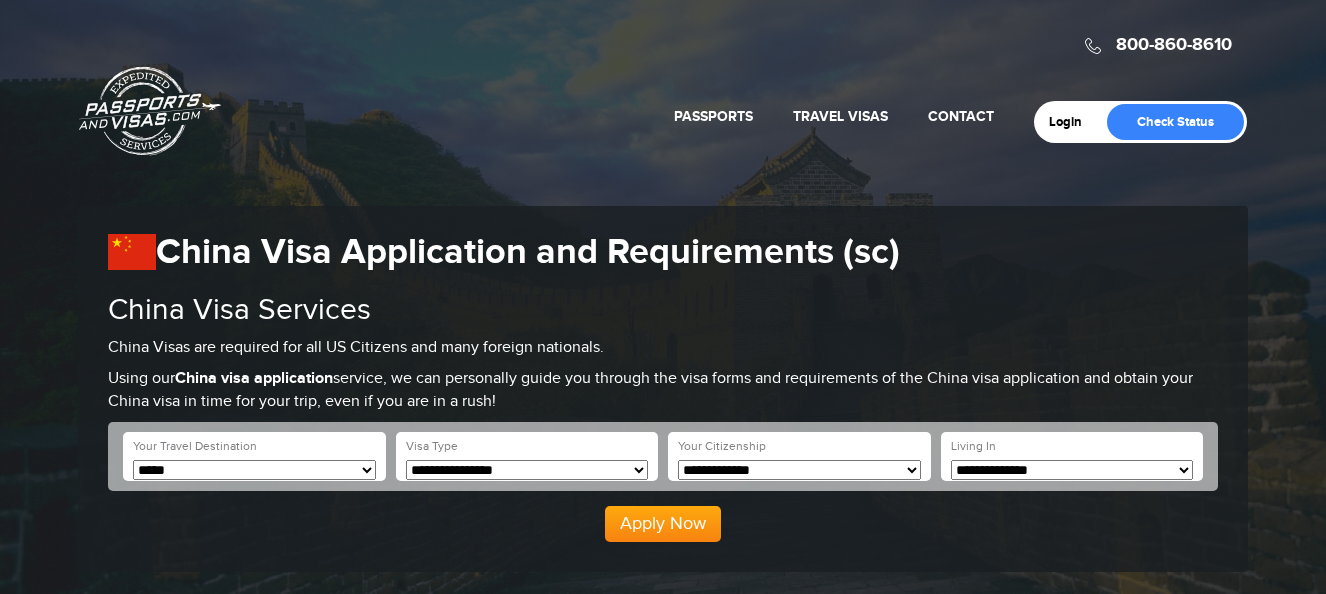 scroll, scrollTop: 0, scrollLeft: 0, axis: both 